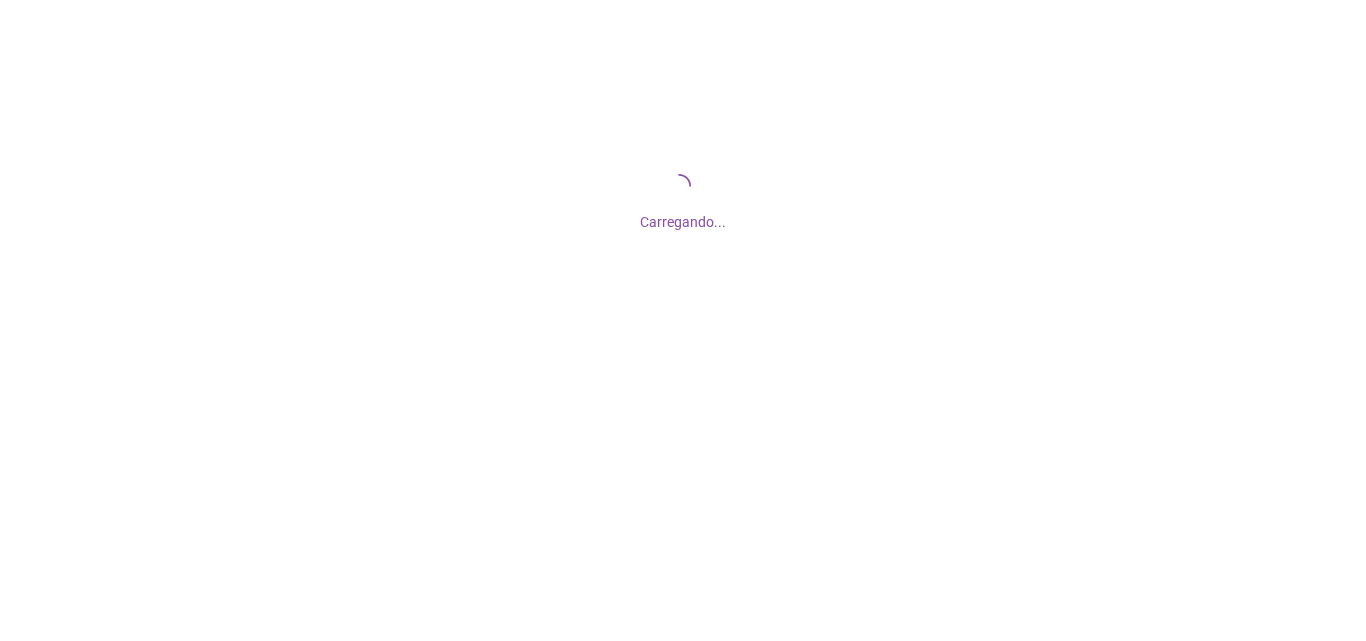 scroll, scrollTop: 0, scrollLeft: 0, axis: both 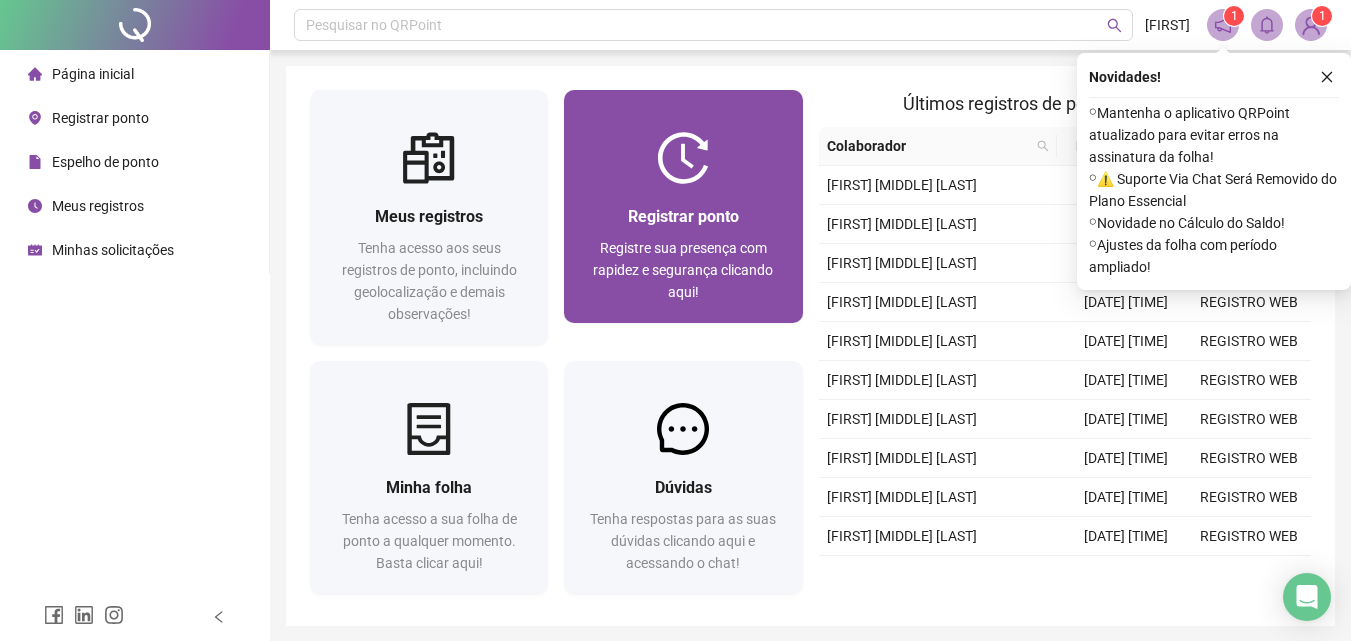 click on "Registrar ponto" at bounding box center [683, 216] 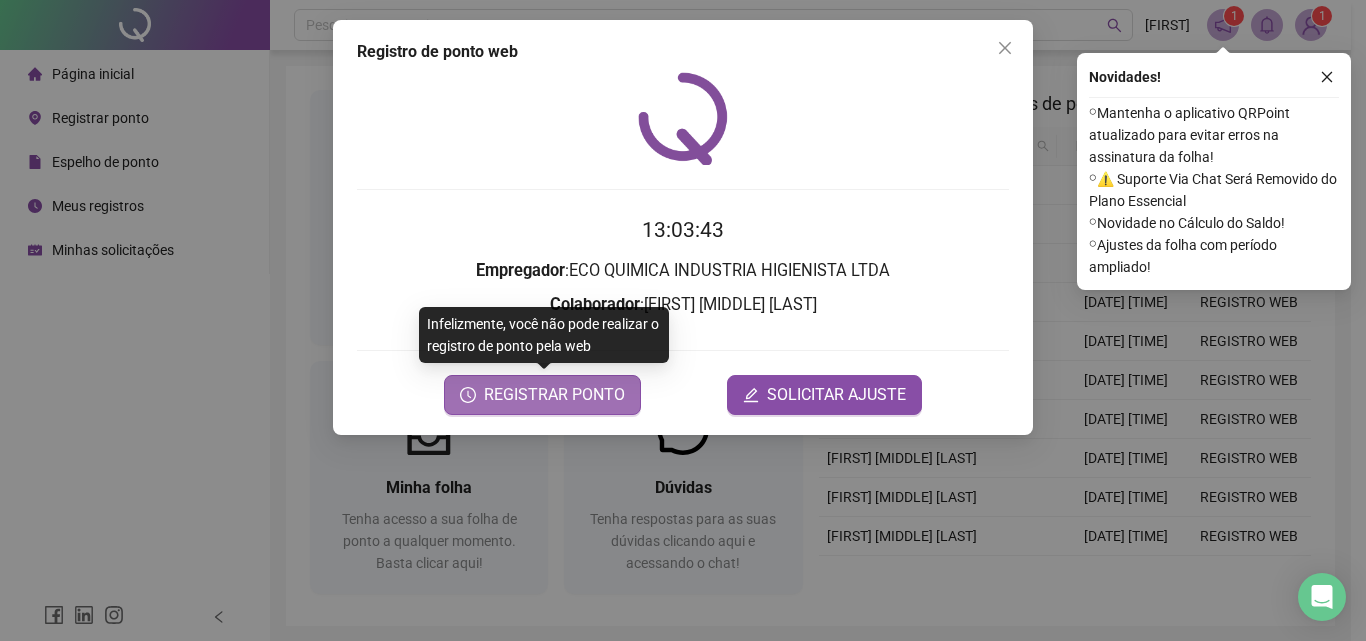 click on "REGISTRAR PONTO" at bounding box center (554, 395) 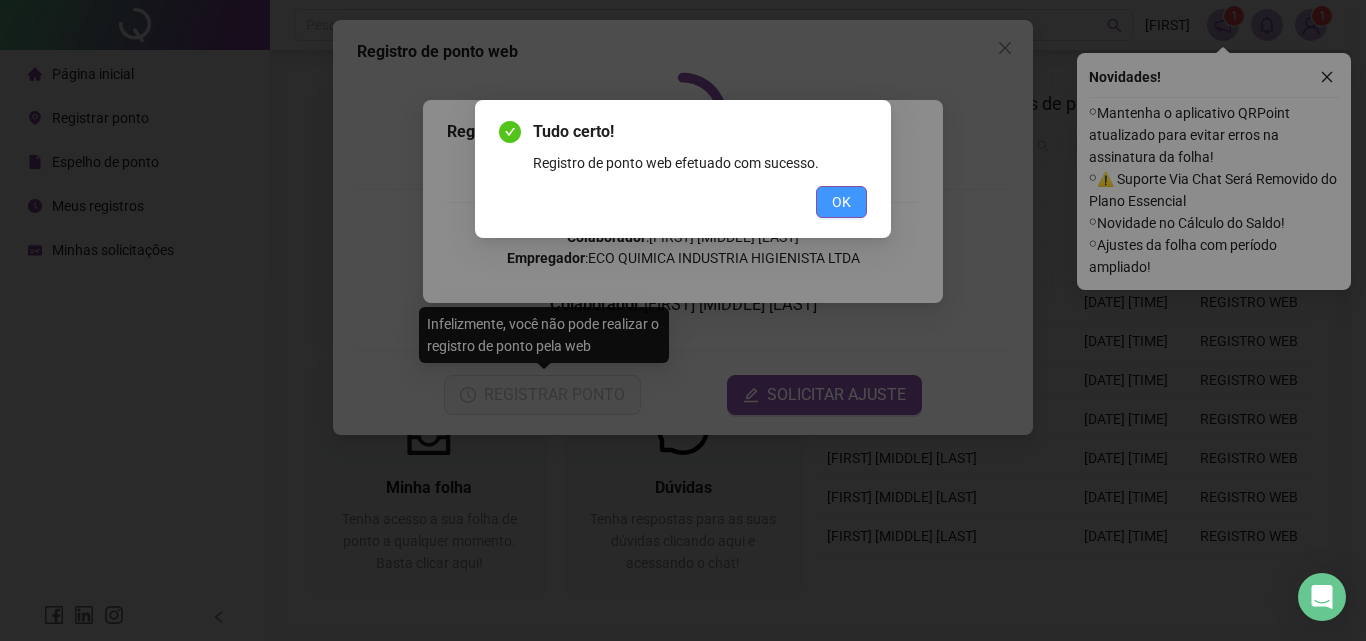 click on "OK" at bounding box center [841, 202] 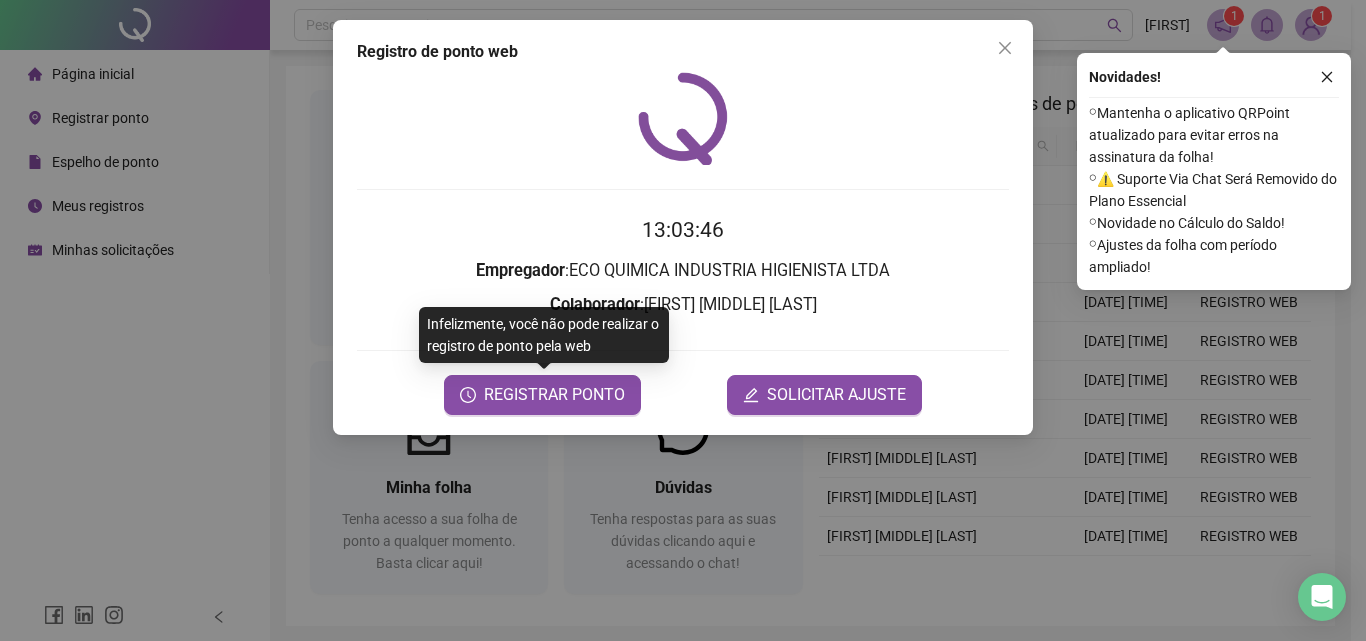 click on "Registro de ponto web [TIME] Empregador : ECO QUIMICA INDUSTRIA HIGIENISTA LTDA Colaborador : [FIRST] [MIDDLE] [LAST] REGISTRAR PONTO SOLICITAR AJUSTE" at bounding box center (683, 320) 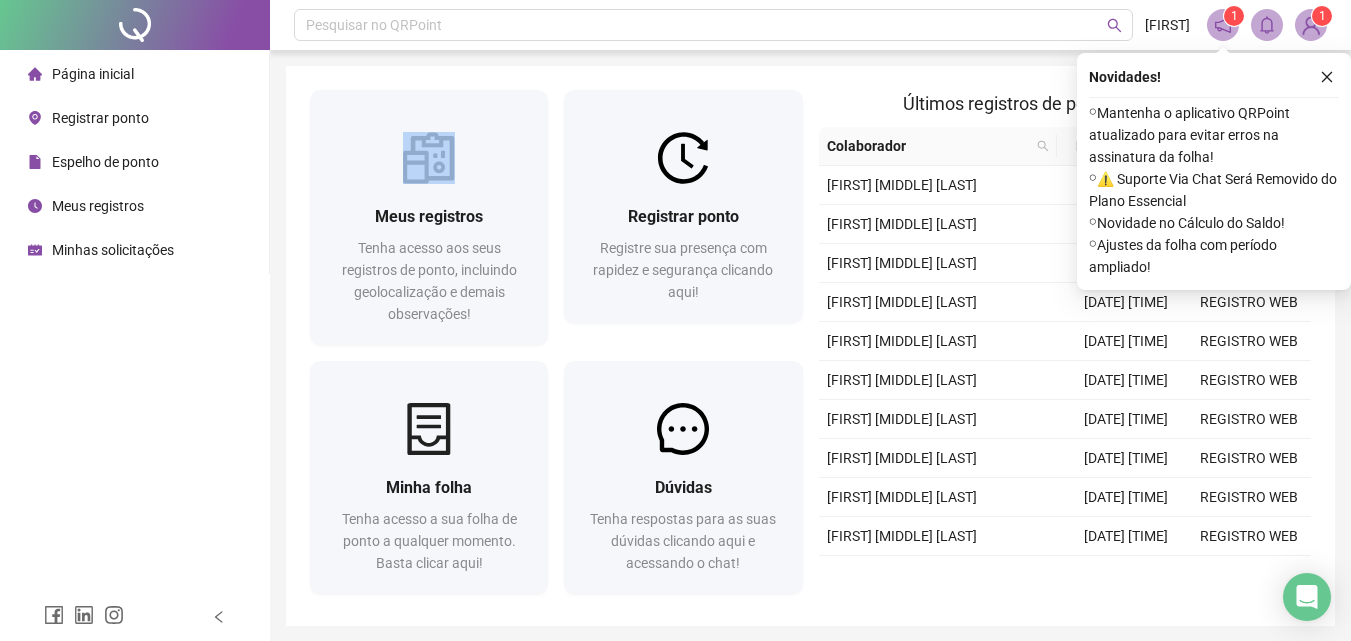 click on "1" at bounding box center [1322, 16] 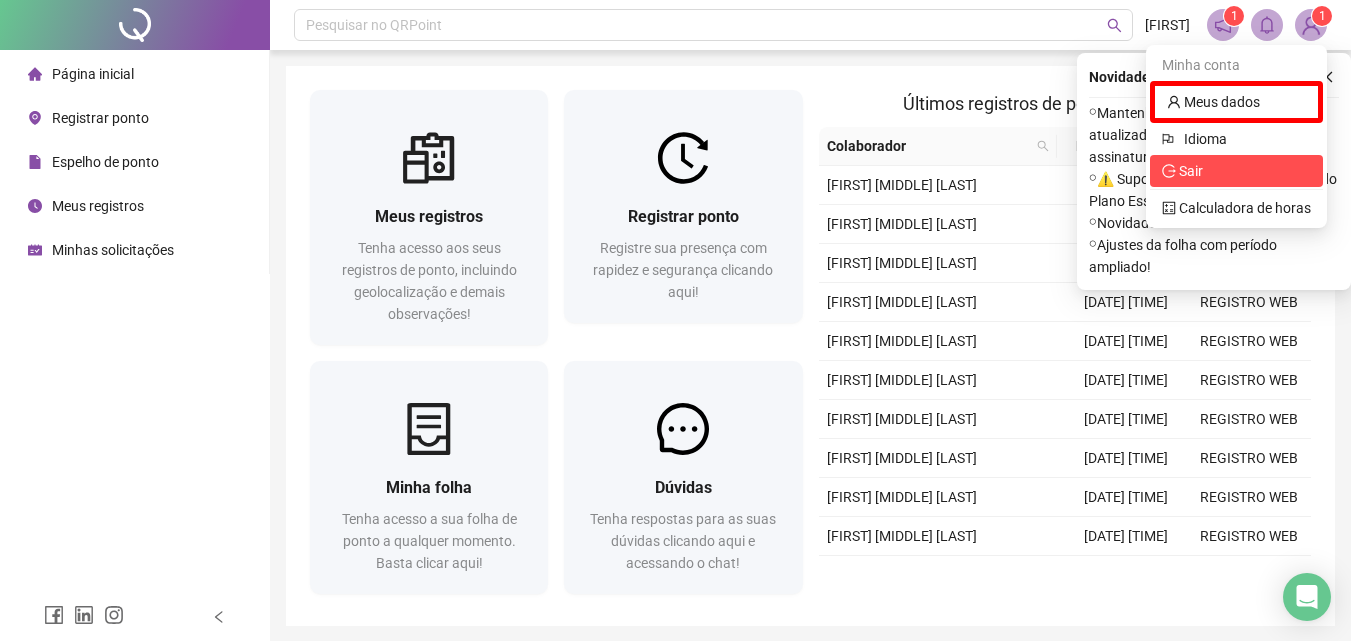 click on "Sair" at bounding box center [1191, 171] 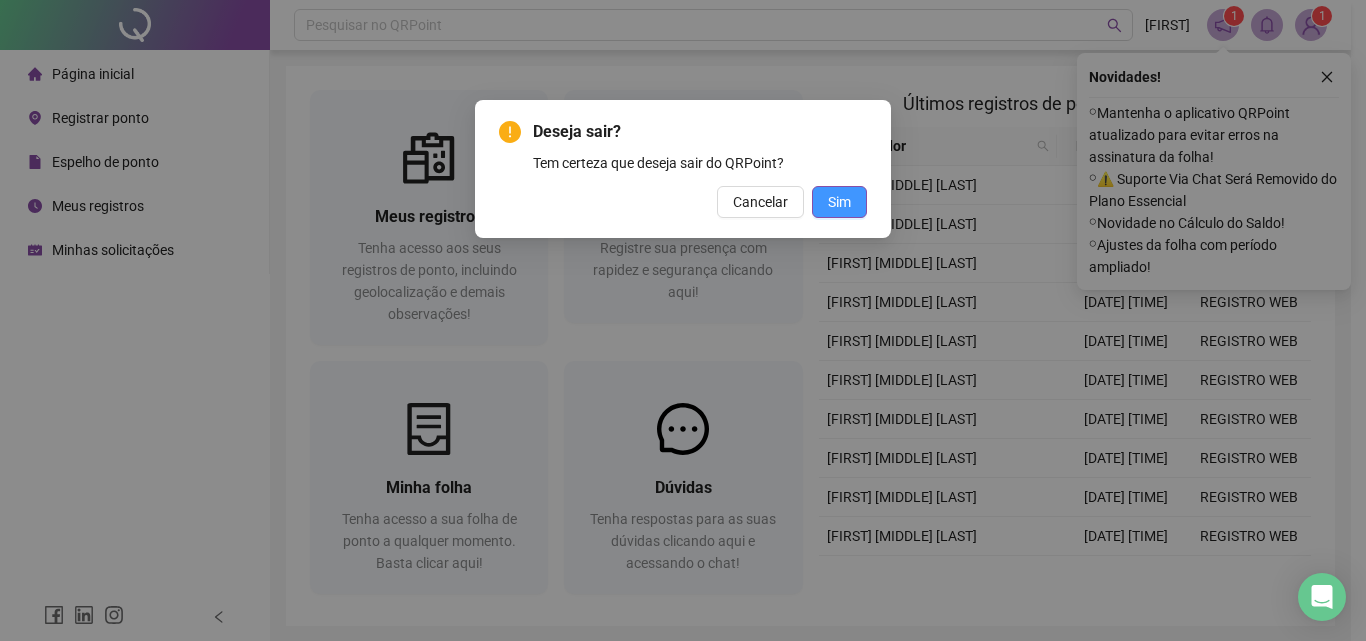 click on "Sim" at bounding box center [839, 202] 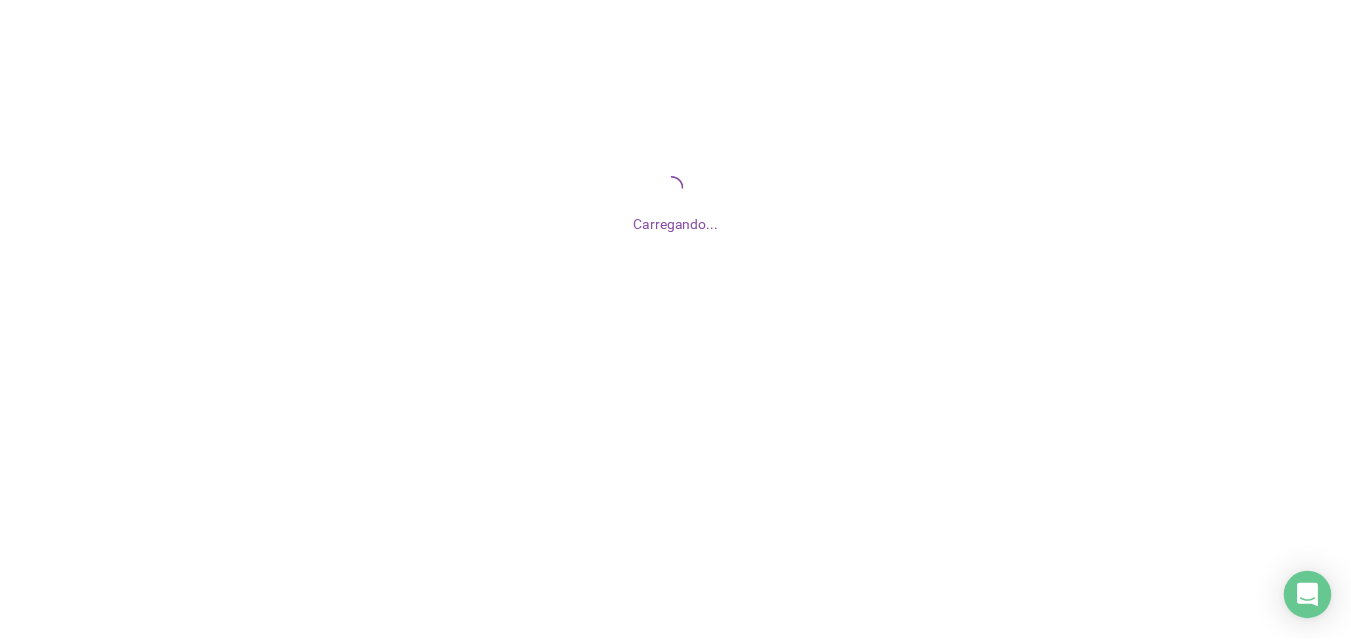 scroll, scrollTop: 0, scrollLeft: 0, axis: both 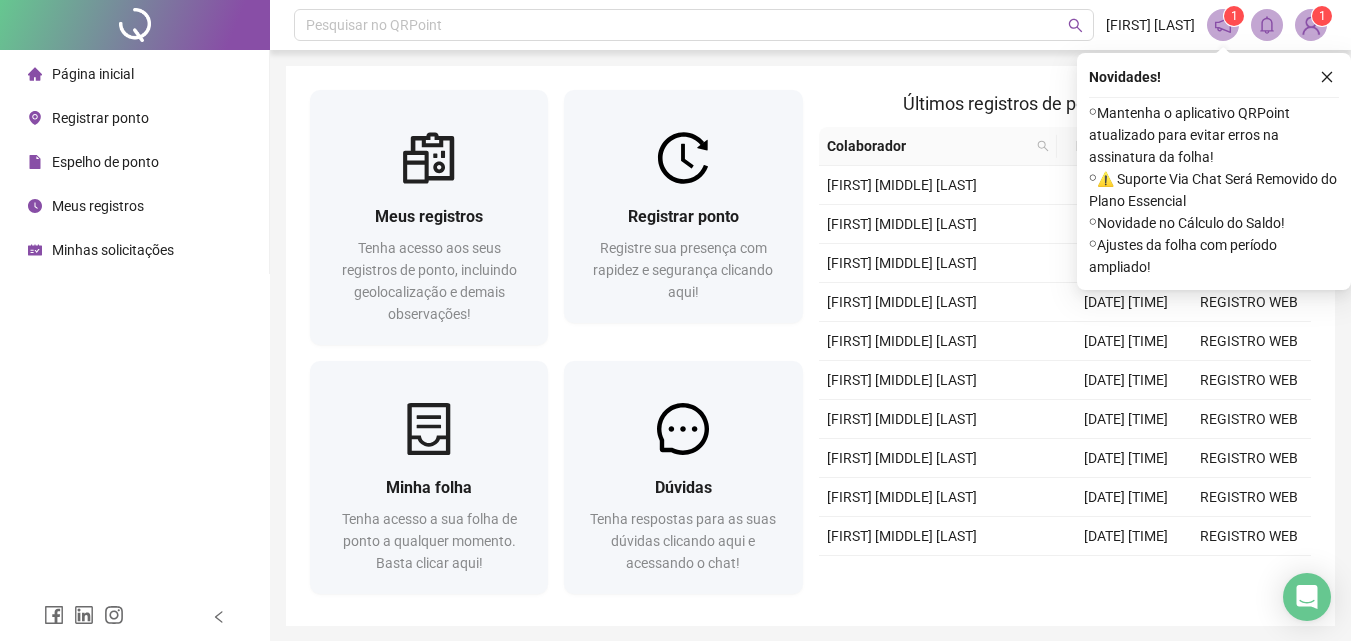 click on "⚬  Mantenha o aplicativo QRPoint atualizado para evitar erros na assinatura da folha!" at bounding box center [1214, 135] 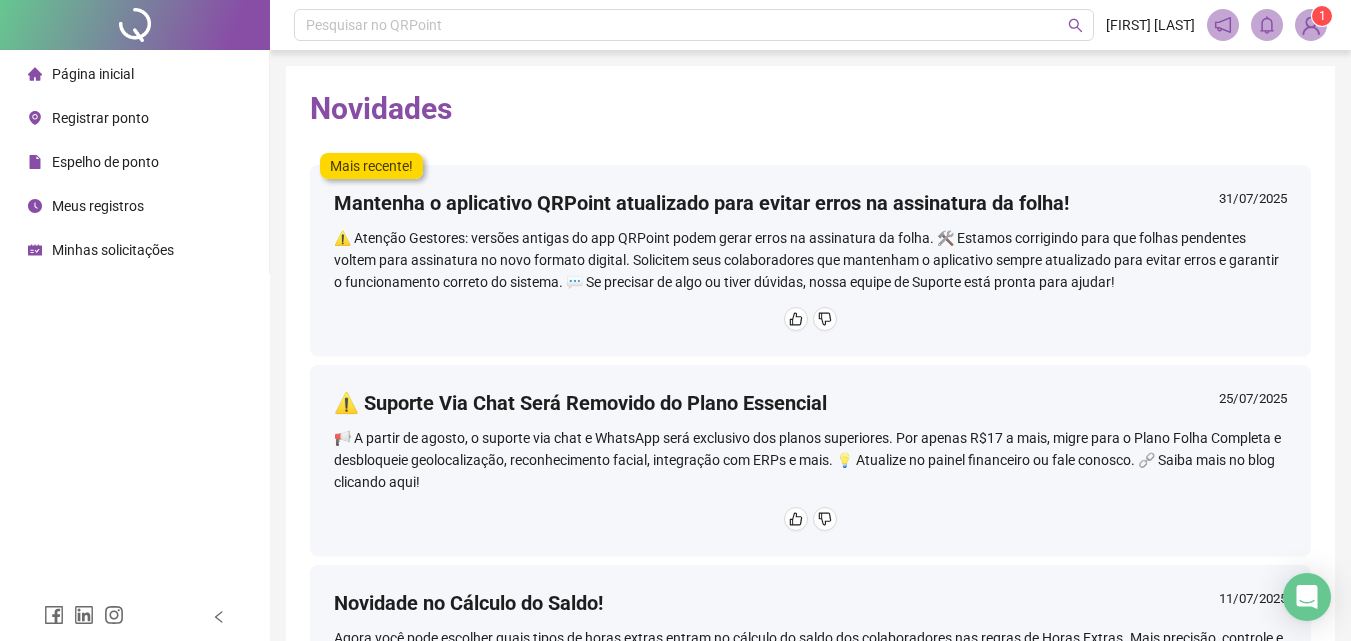 scroll, scrollTop: 560, scrollLeft: 0, axis: vertical 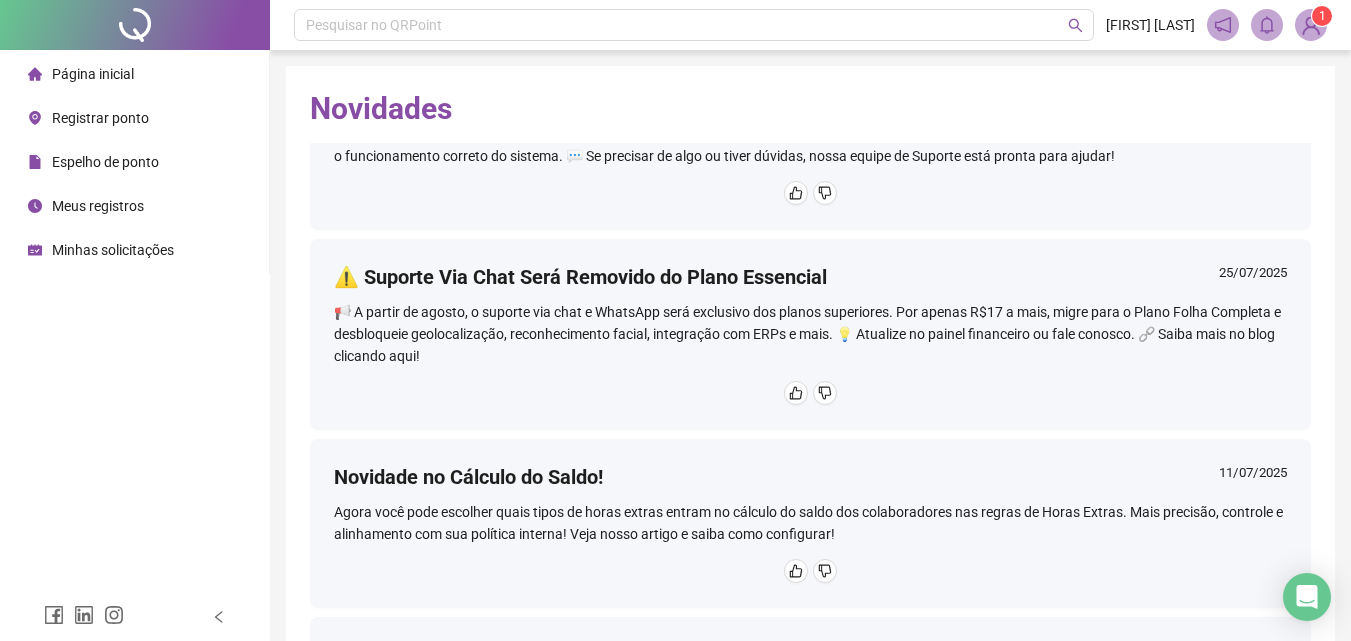 click on "Página inicial" at bounding box center (93, 74) 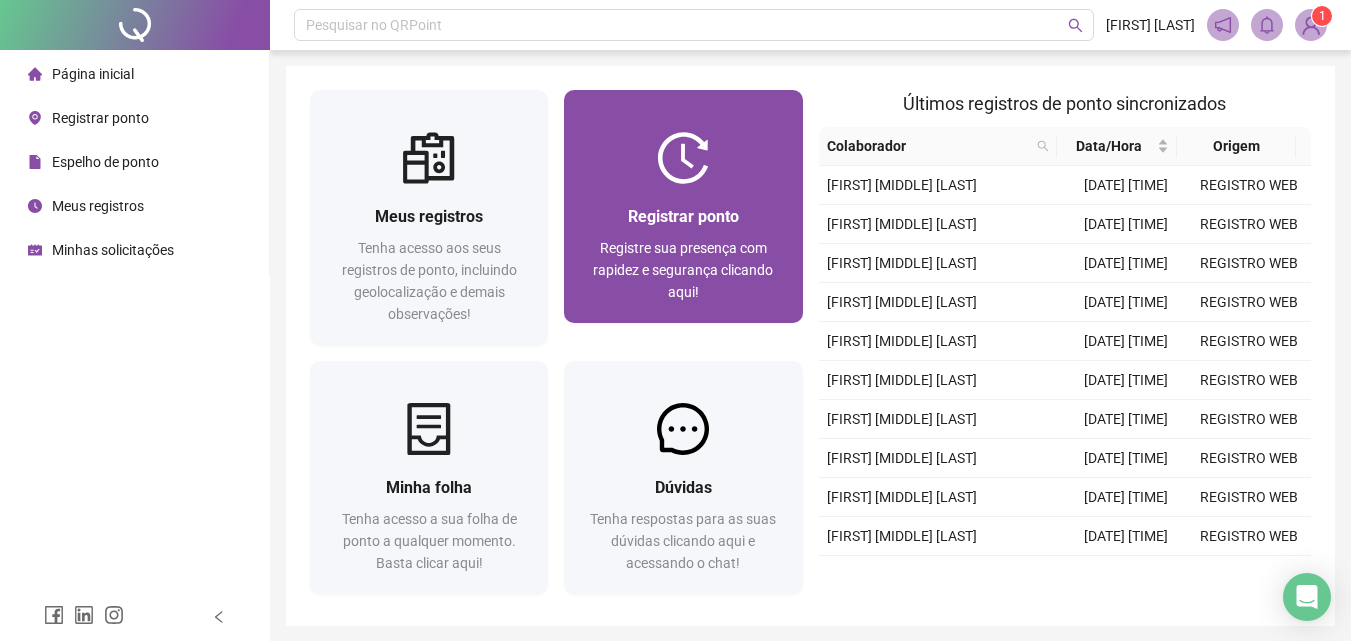 click on "Registrar ponto" at bounding box center (683, 216) 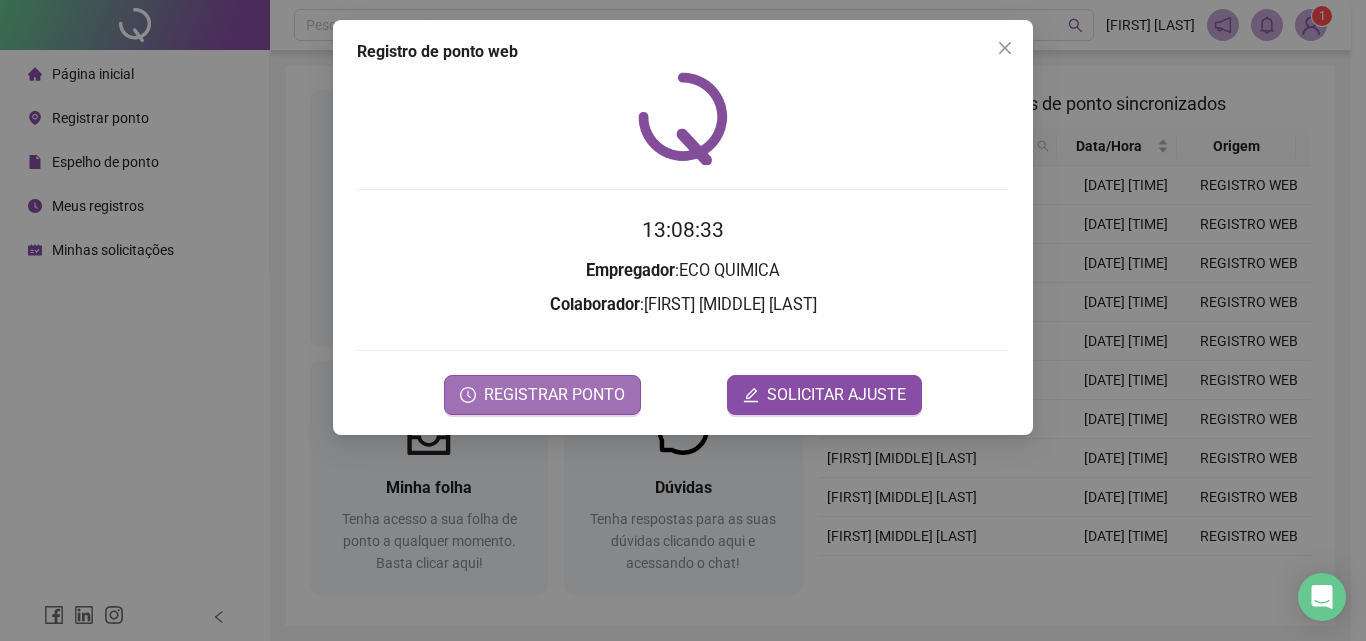 click on "REGISTRAR PONTO" at bounding box center (554, 395) 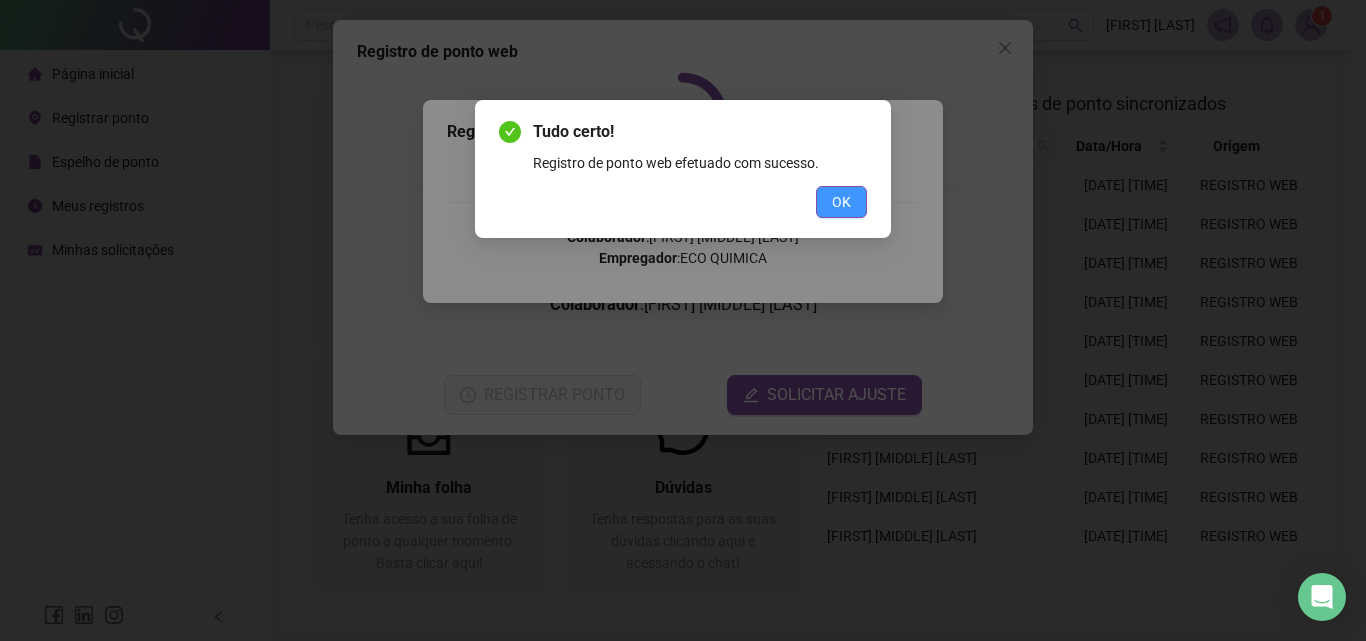 click on "OK" at bounding box center (841, 202) 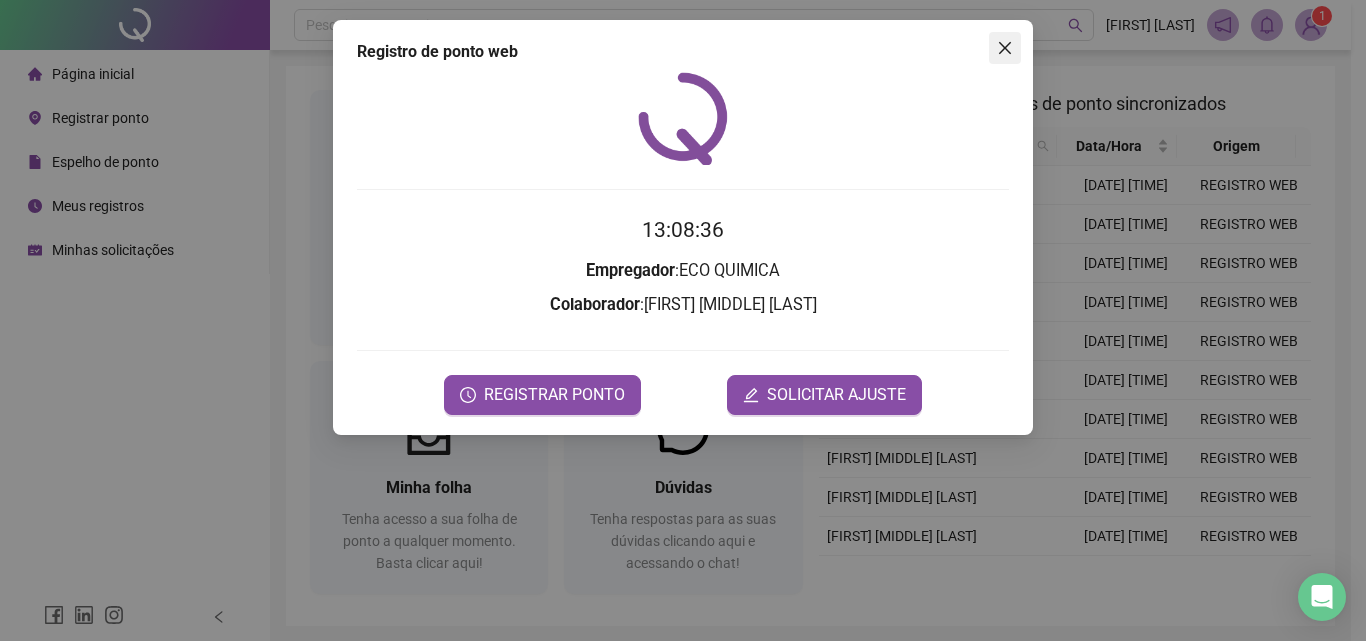 click at bounding box center [1005, 48] 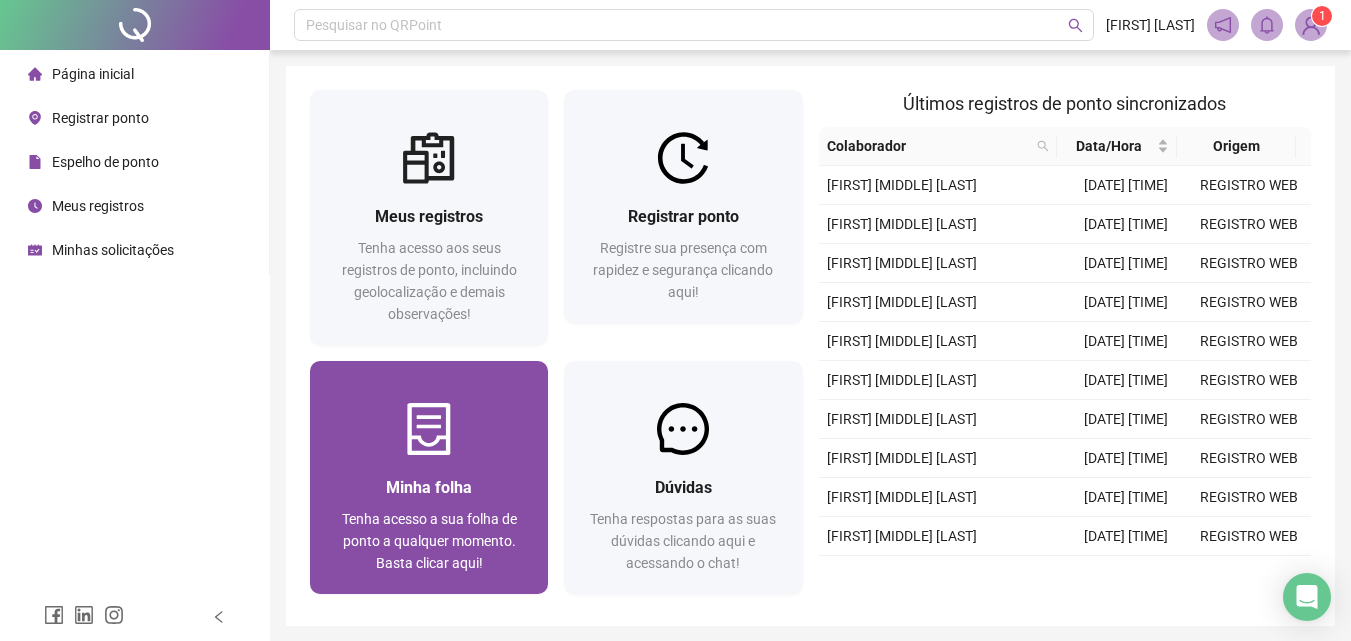 click on "Minha folha" at bounding box center [429, 487] 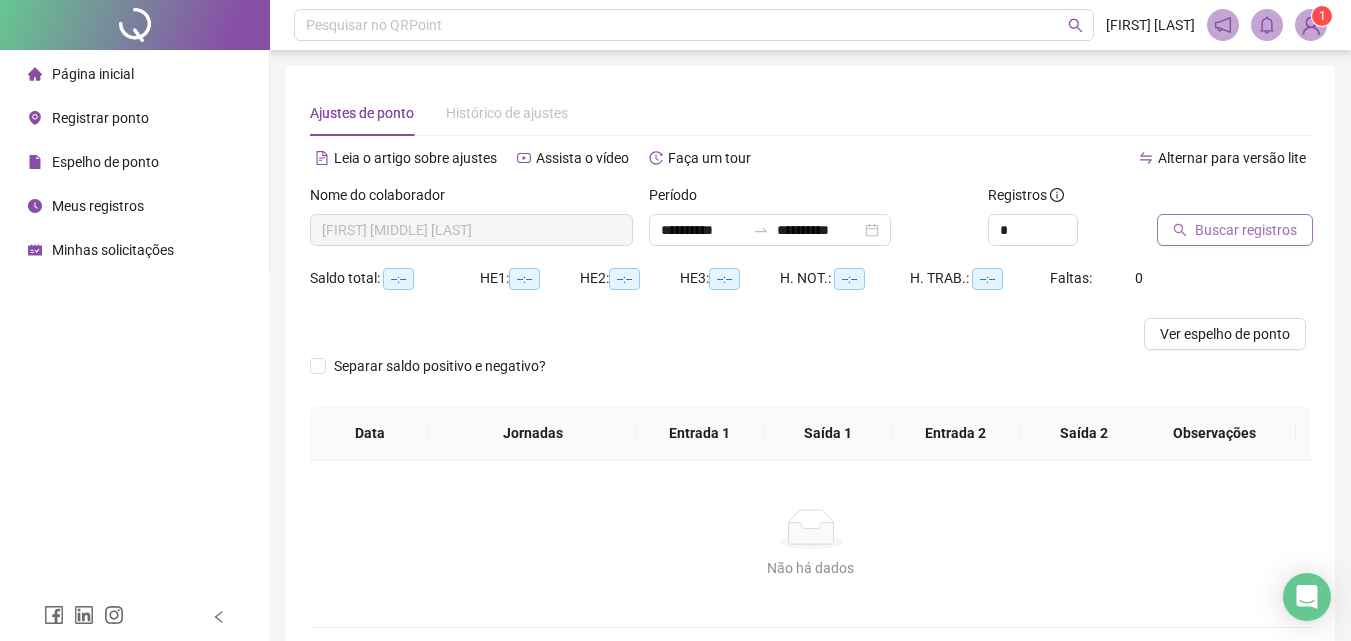 click on "Buscar registros" at bounding box center [1246, 230] 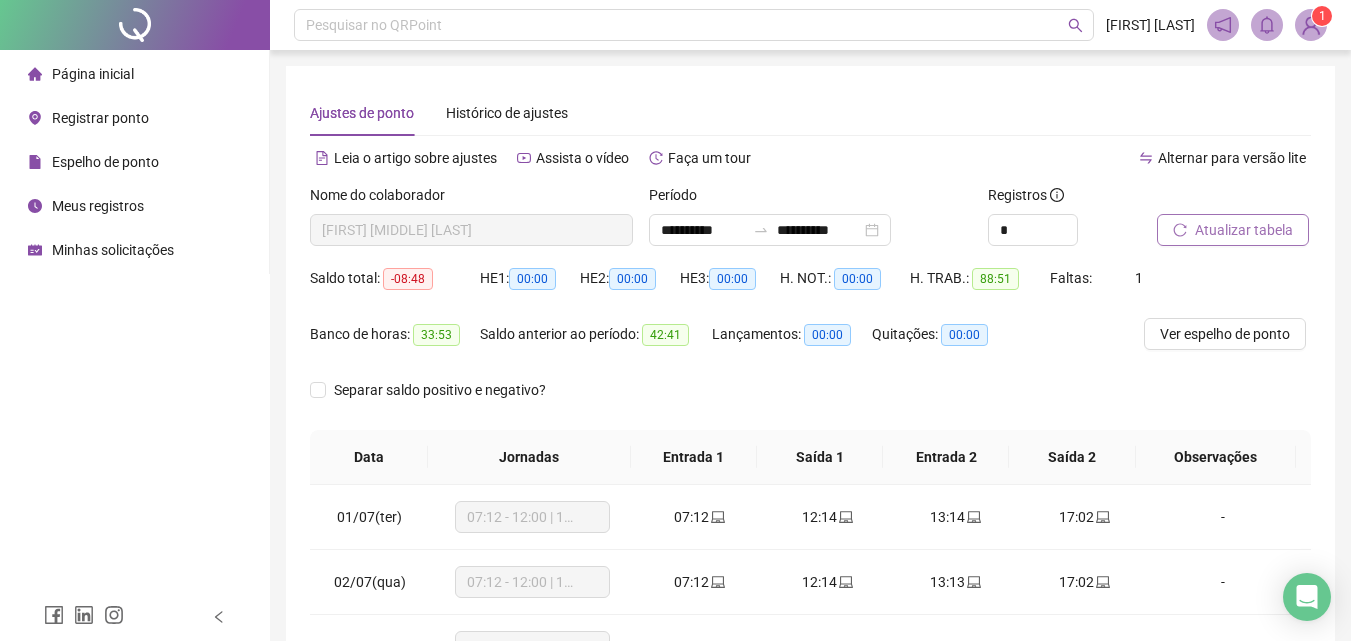 click on "Atualizar tabela" at bounding box center (1244, 230) 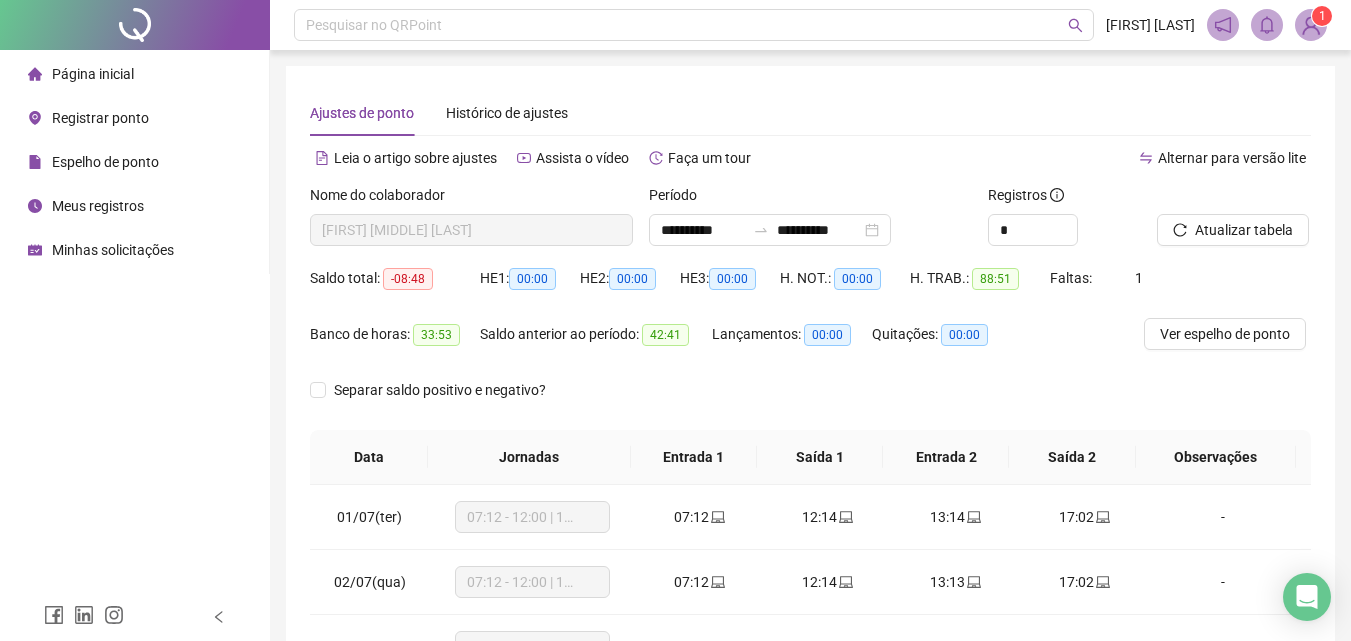 click at bounding box center (1311, 25) 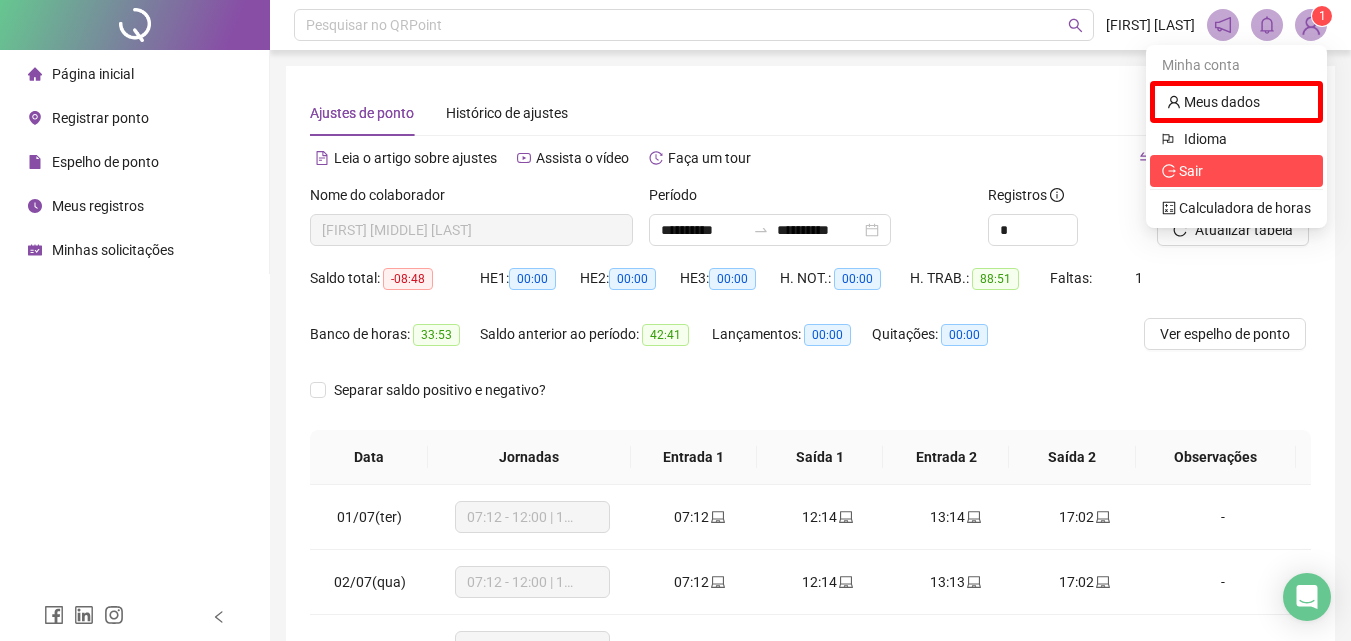 click on "Sair" at bounding box center [1236, 171] 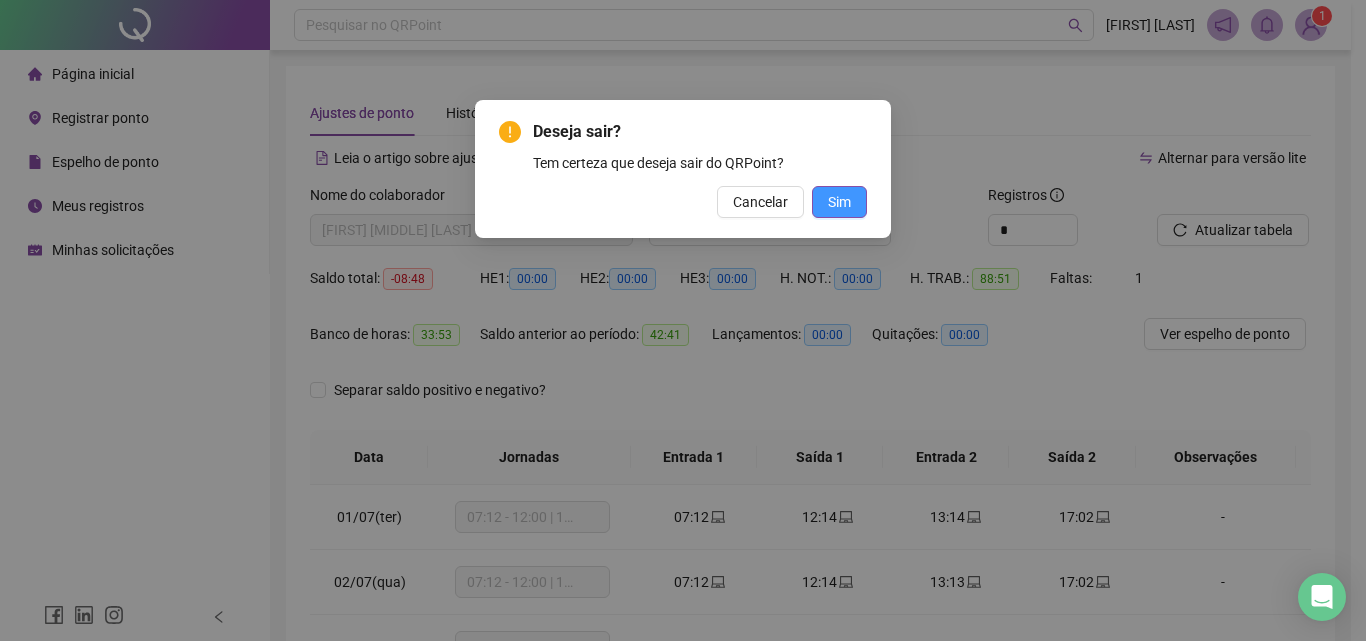 click on "Sim" at bounding box center [839, 202] 